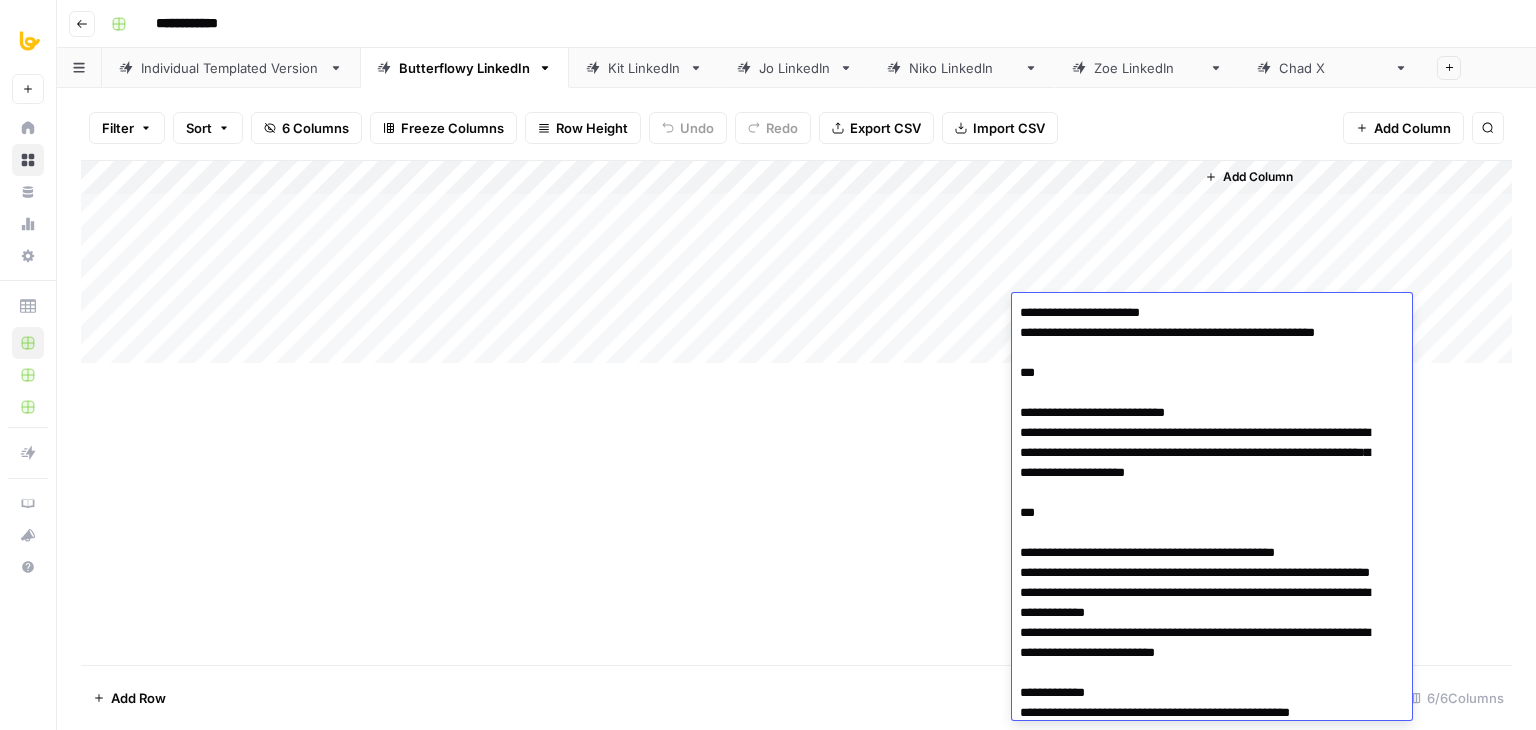 scroll, scrollTop: 0, scrollLeft: 0, axis: both 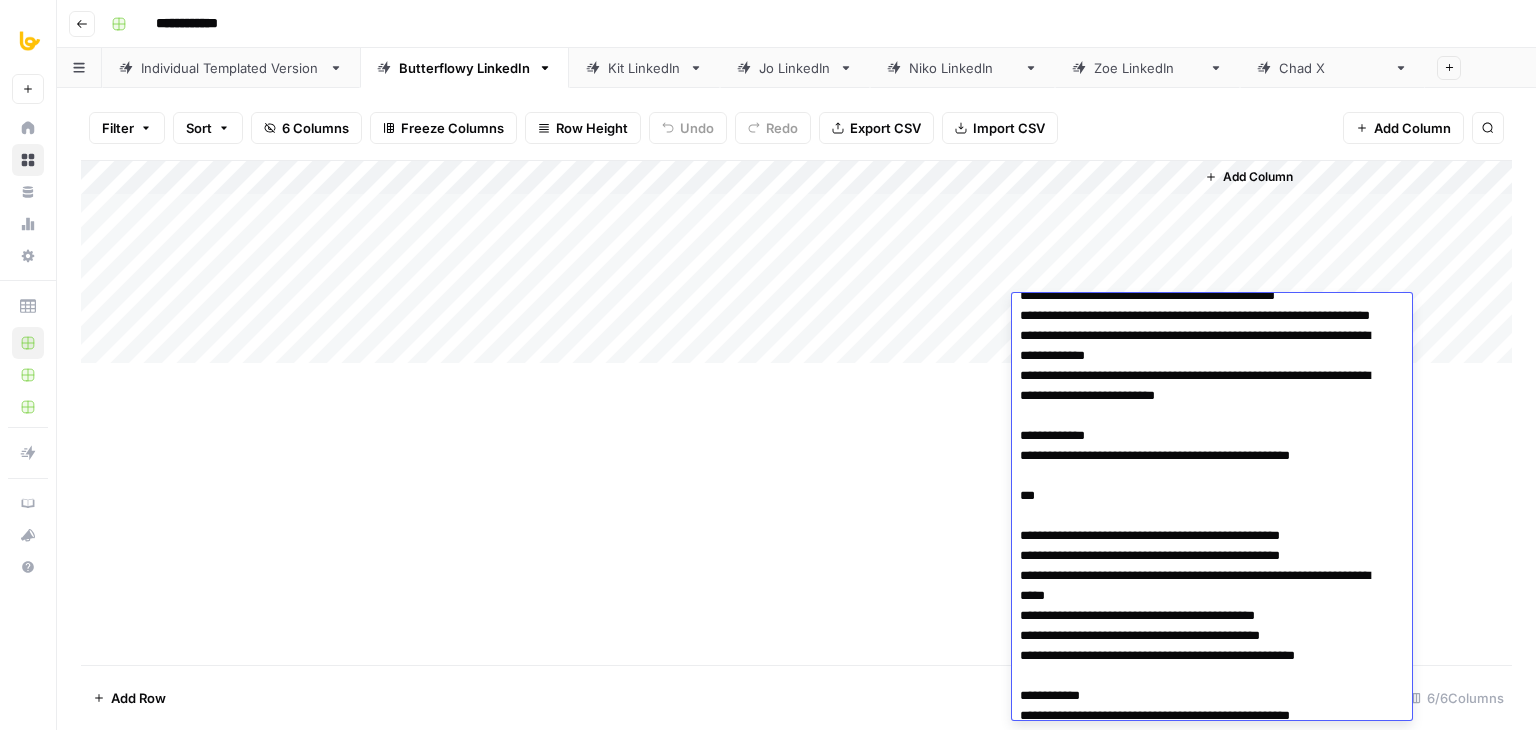 drag, startPoint x: 1282, startPoint y: 442, endPoint x: 1299, endPoint y: 566, distance: 125.1599 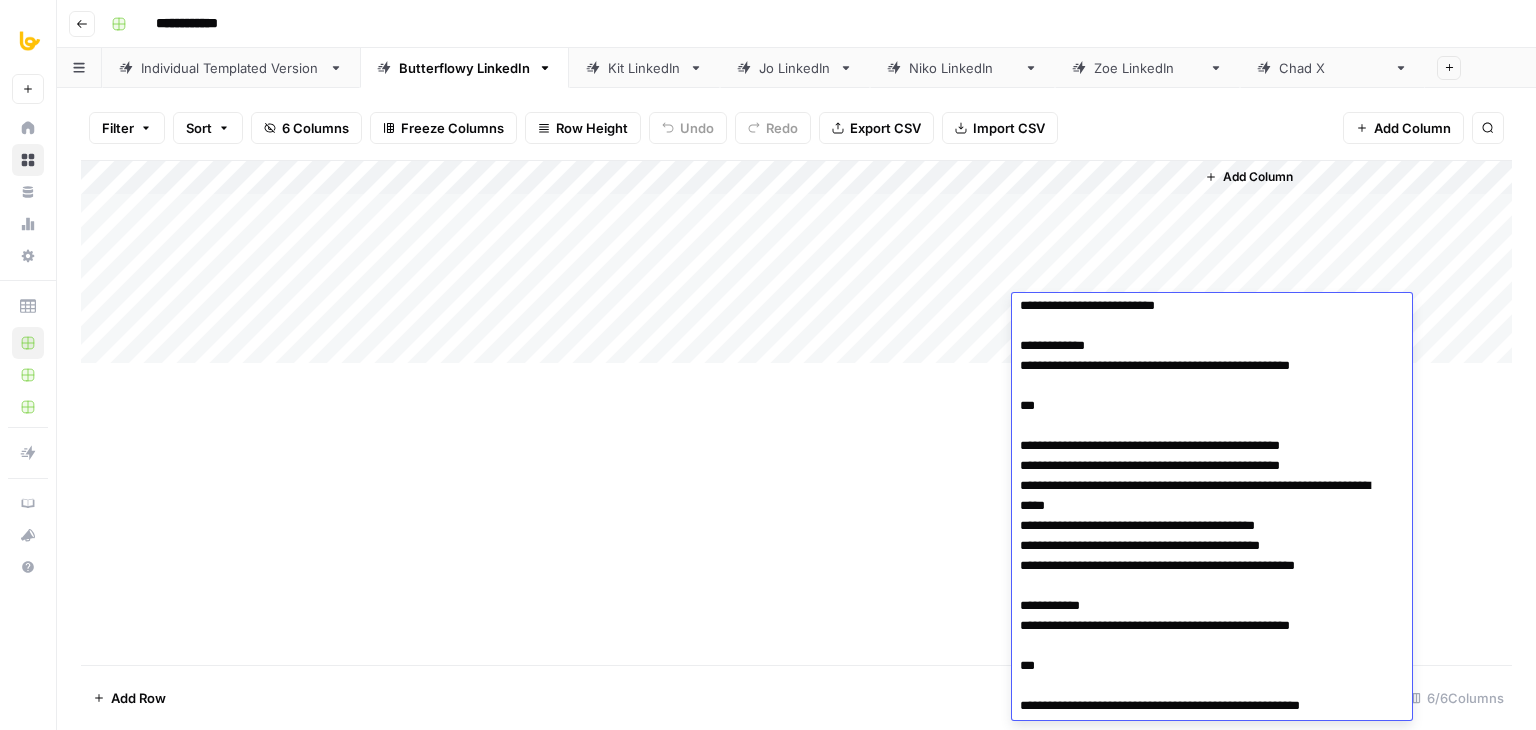 scroll, scrollTop: 405, scrollLeft: 0, axis: vertical 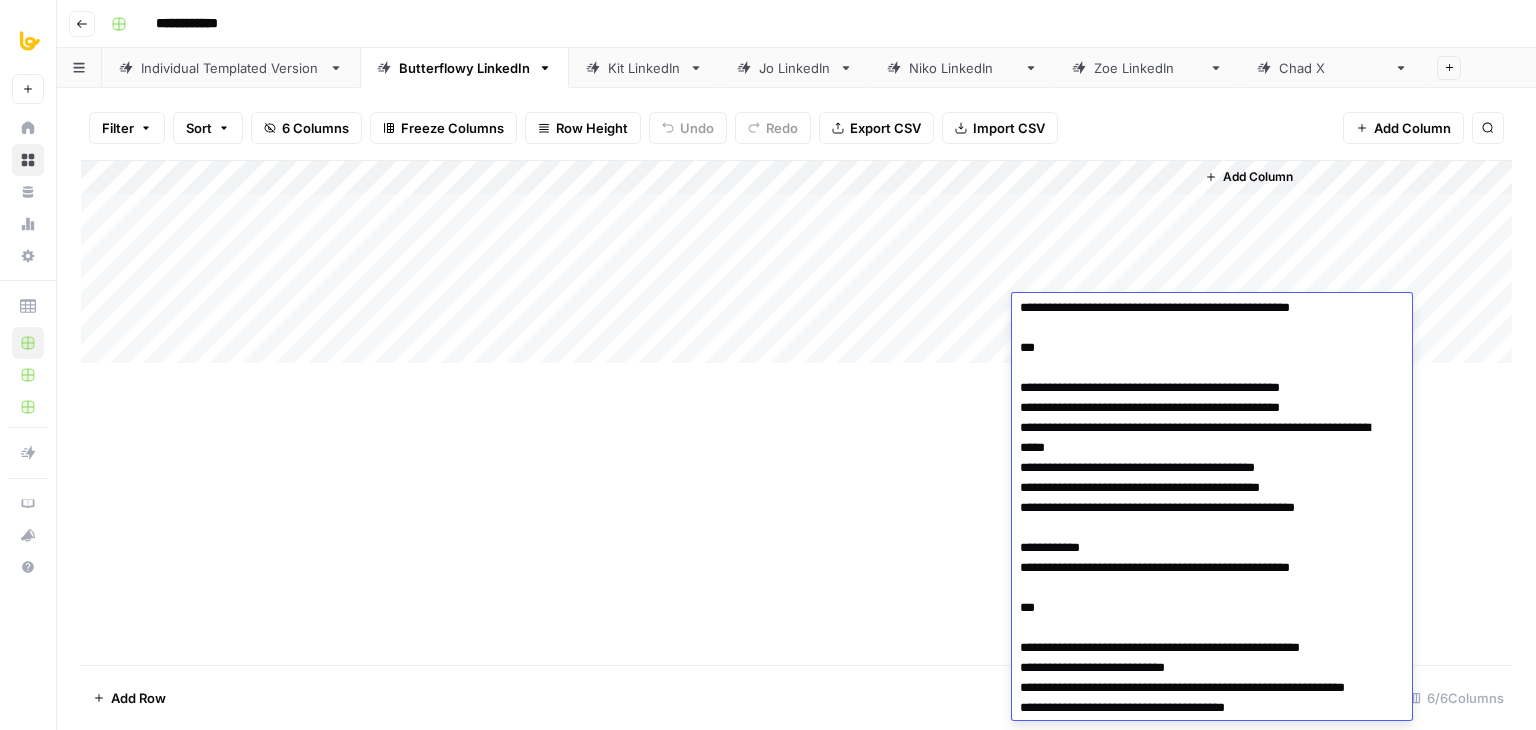 drag, startPoint x: 1187, startPoint y: 493, endPoint x: 1192, endPoint y: 588, distance: 95.131485 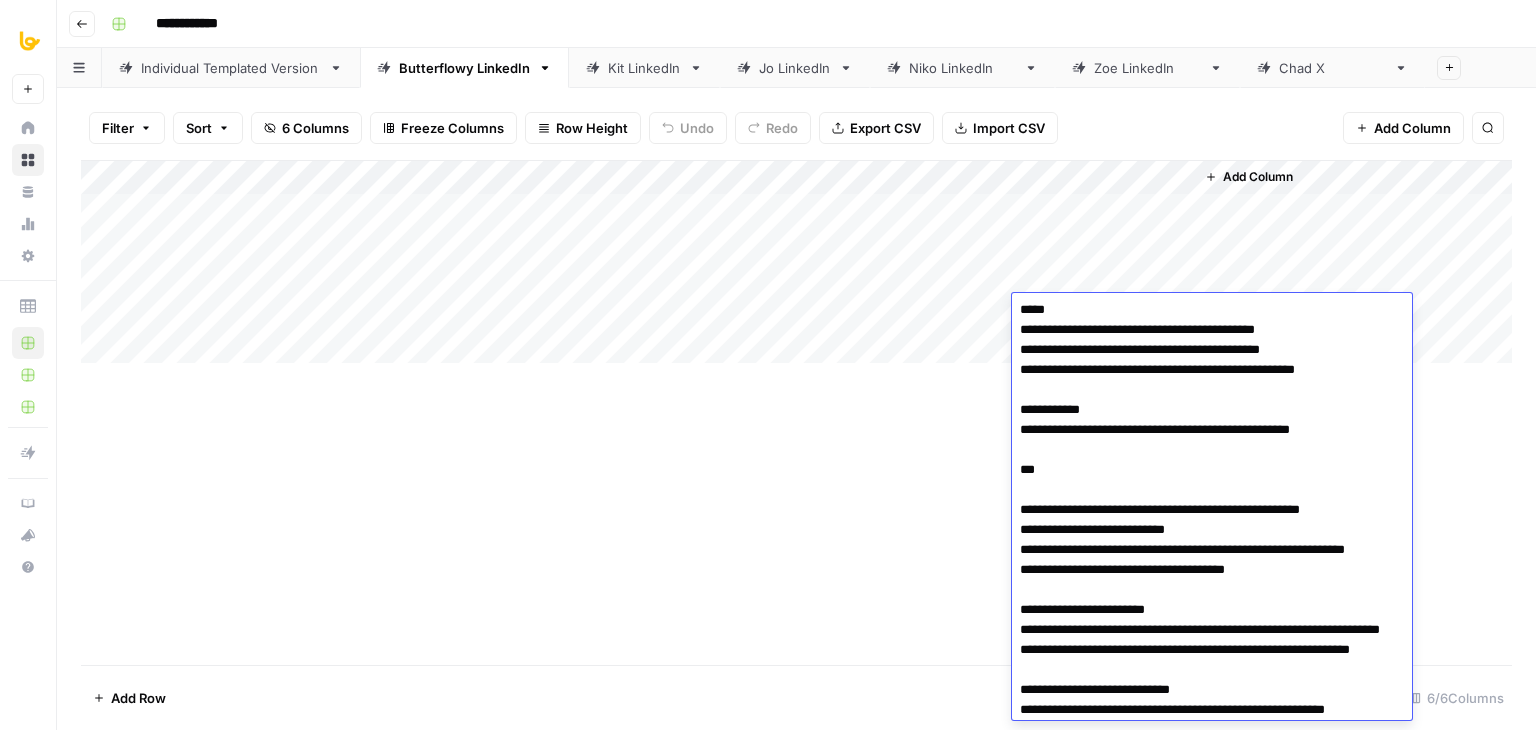 drag, startPoint x: 1204, startPoint y: 383, endPoint x: 1201, endPoint y: 483, distance: 100.04499 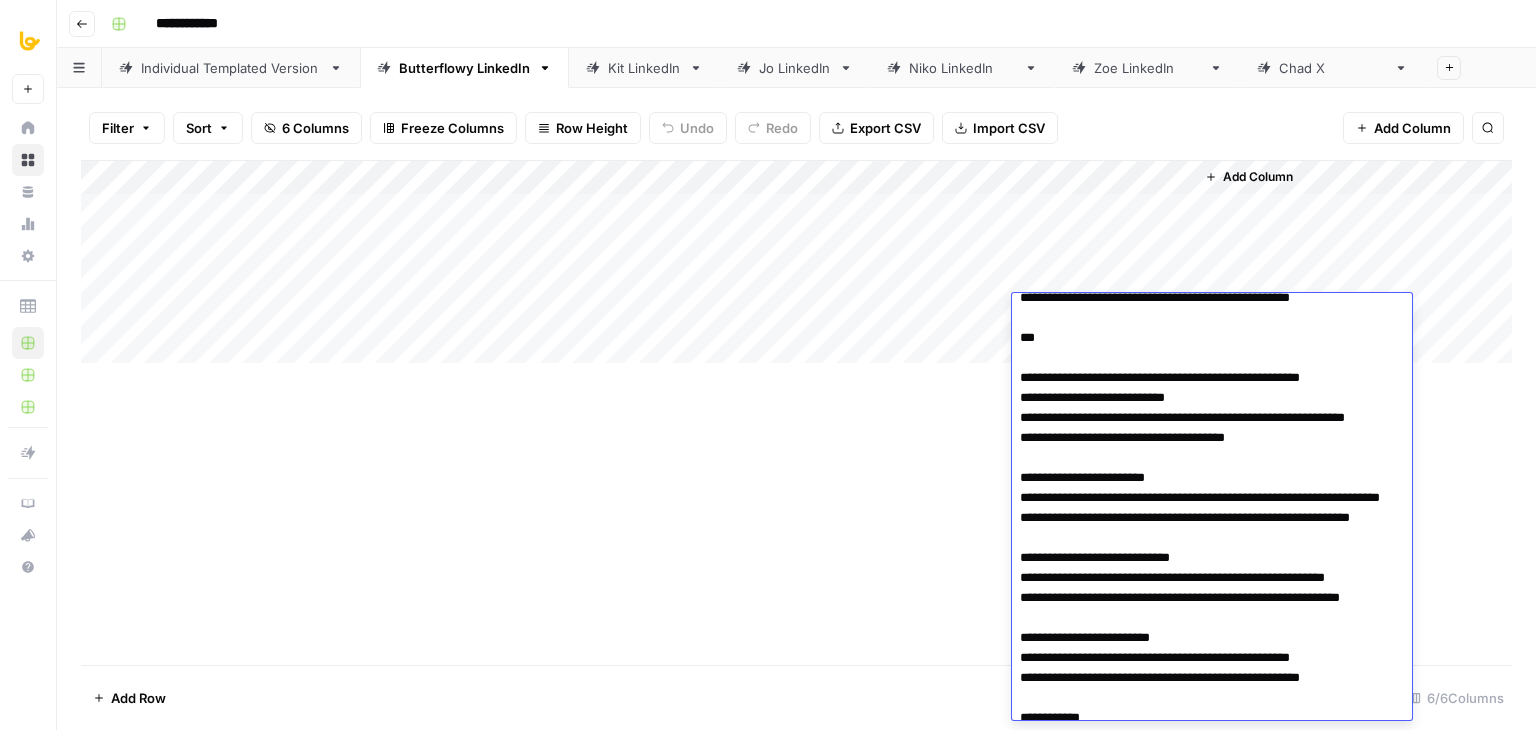 drag, startPoint x: 1227, startPoint y: 401, endPoint x: 1232, endPoint y: 484, distance: 83.15047 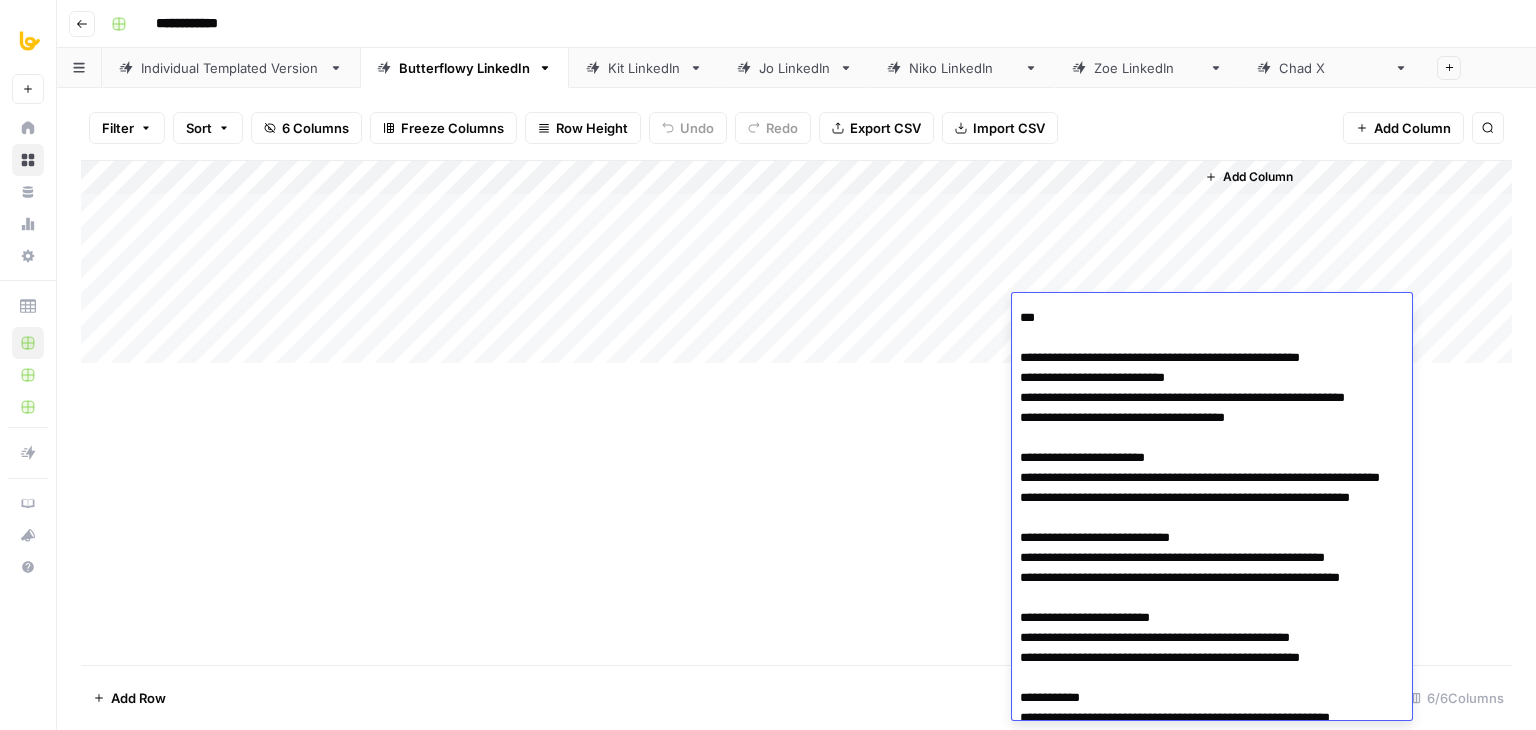 click at bounding box center (1204, 768) 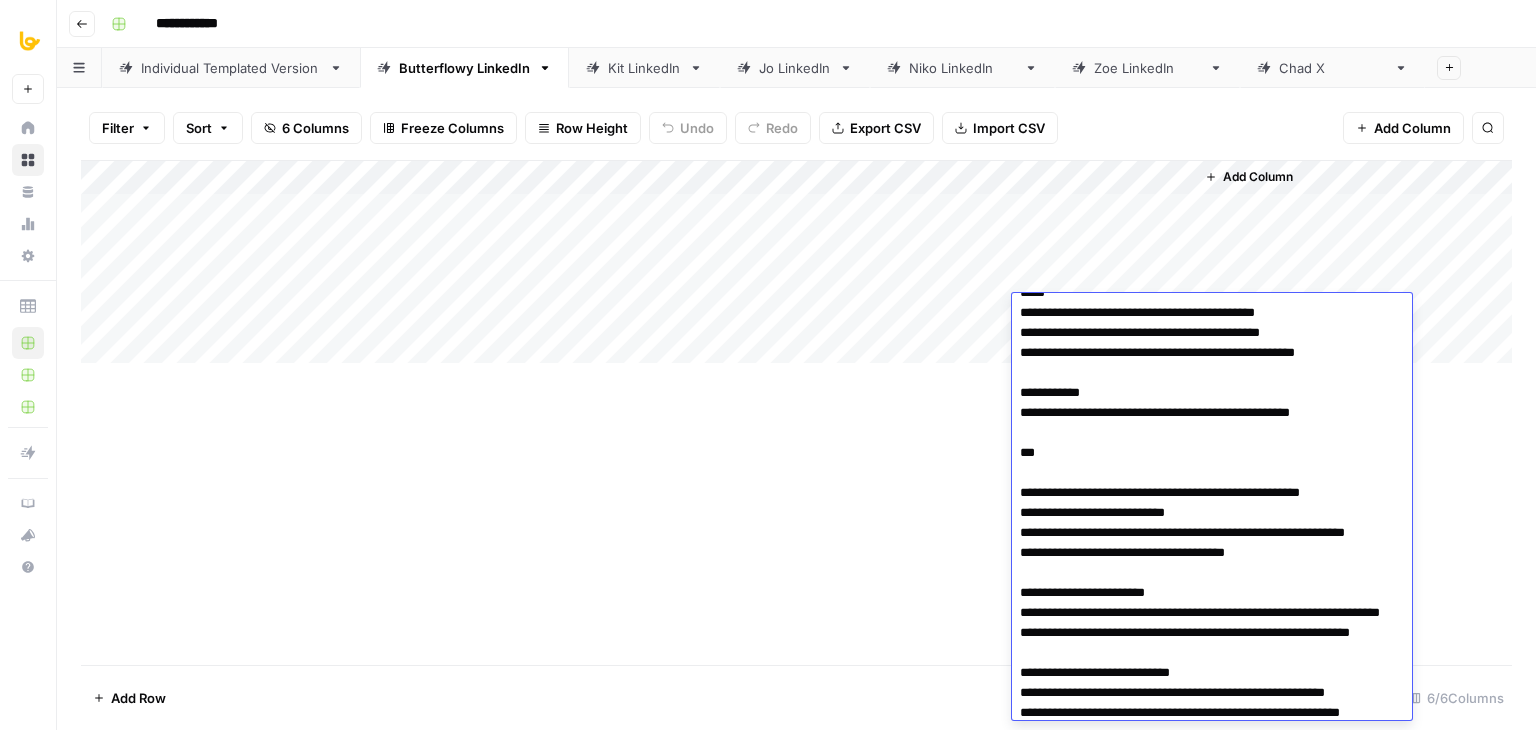 drag, startPoint x: 1198, startPoint y: 495, endPoint x: 1207, endPoint y: 381, distance: 114.35471 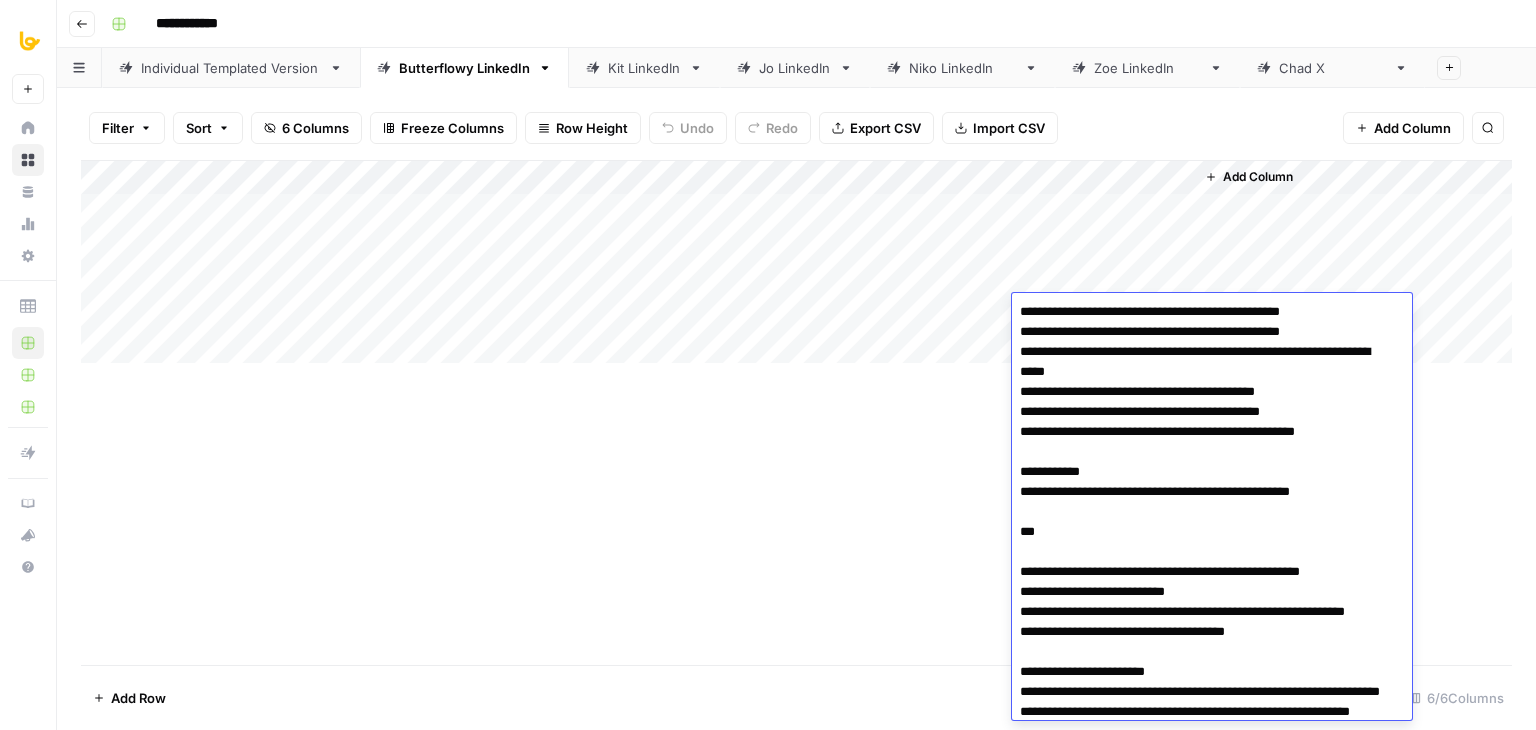 drag, startPoint x: 1260, startPoint y: 508, endPoint x: 1262, endPoint y: 454, distance: 54.037025 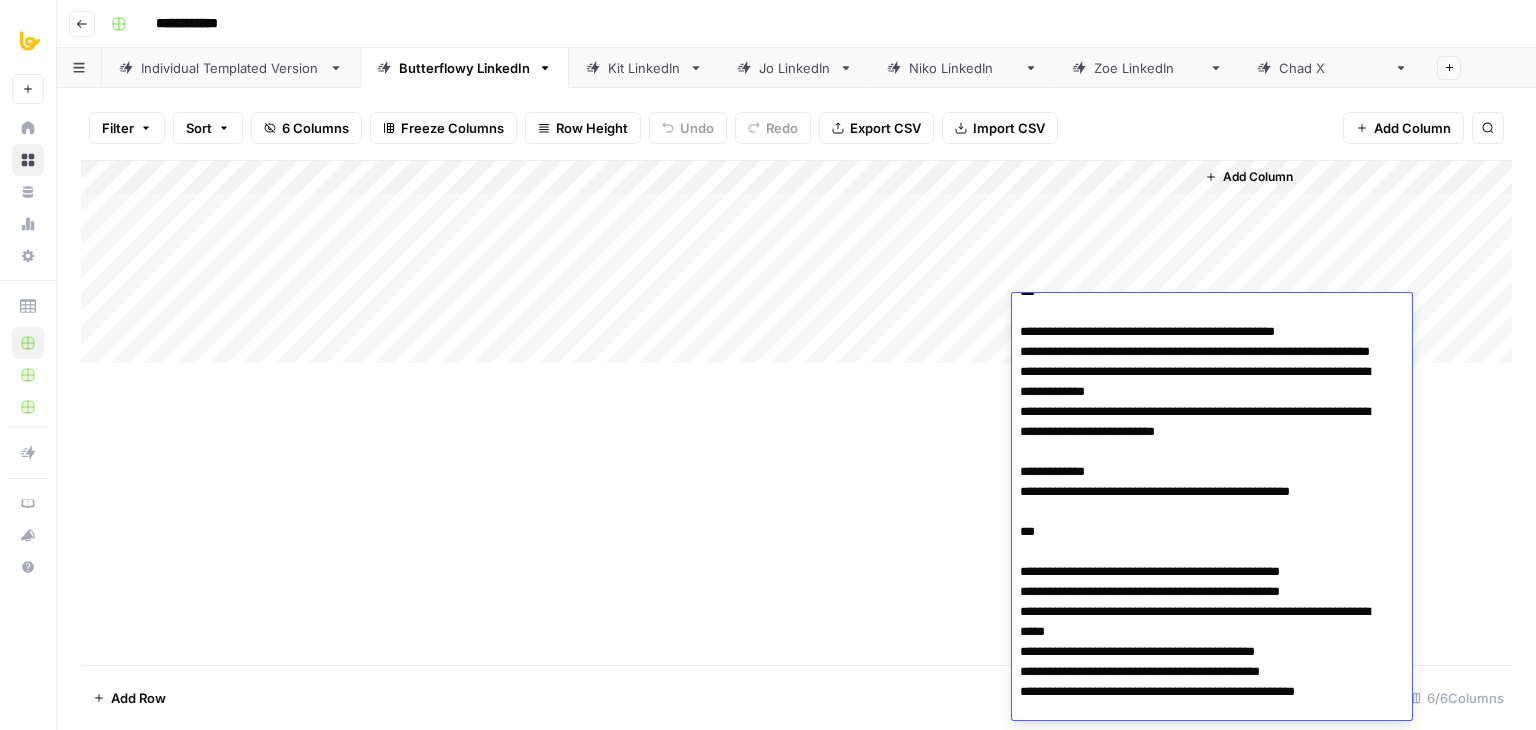 drag, startPoint x: 1280, startPoint y: 432, endPoint x: 1280, endPoint y: 325, distance: 107 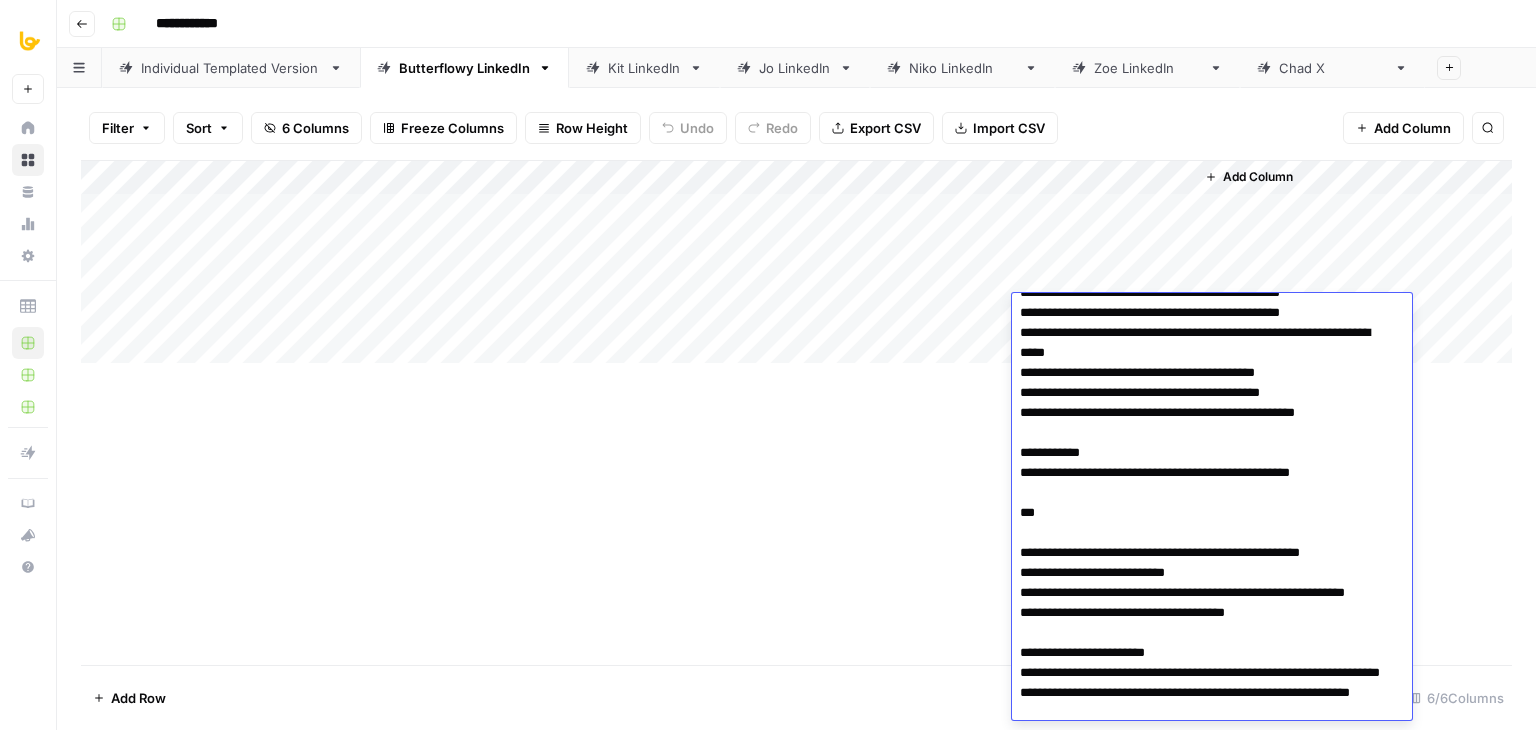 scroll, scrollTop: 773, scrollLeft: 0, axis: vertical 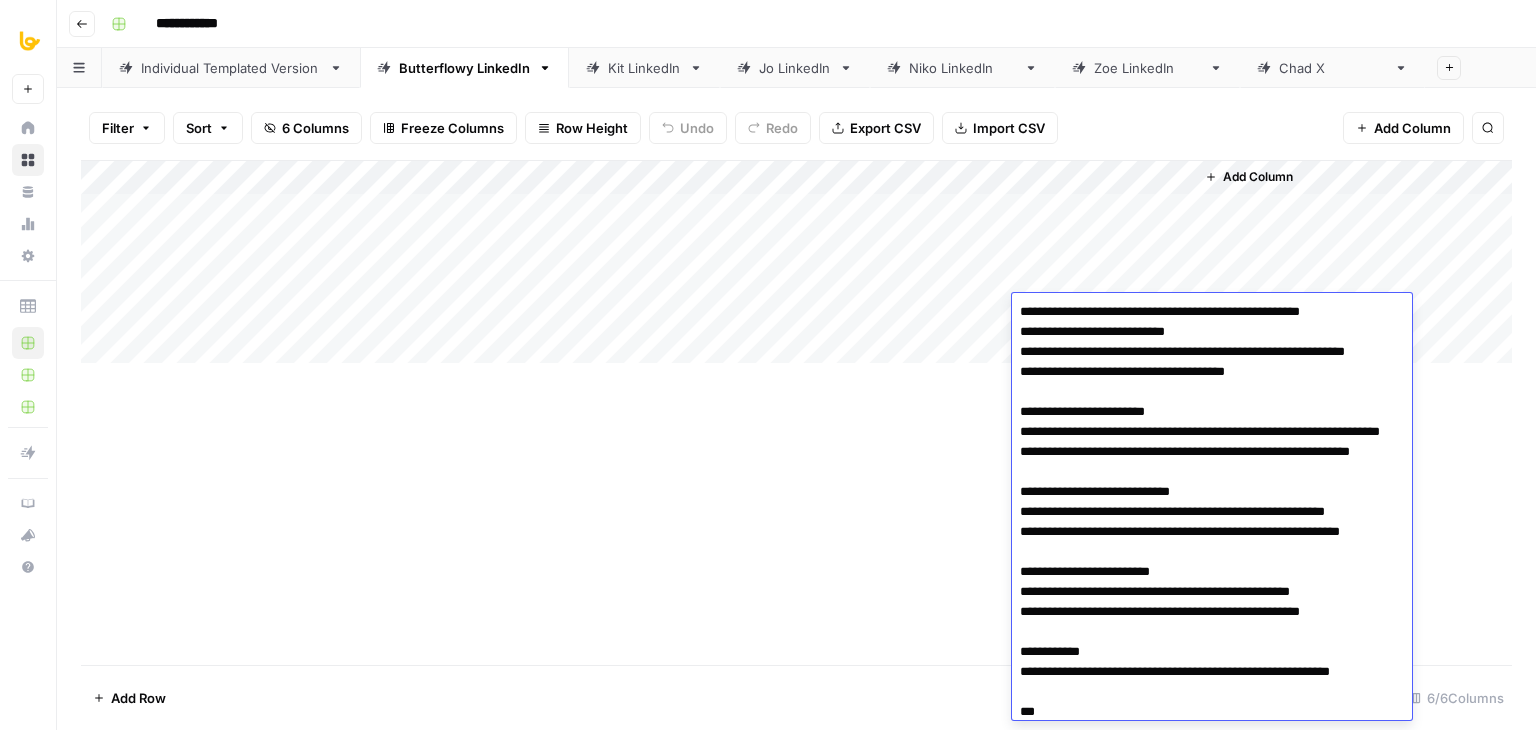 drag, startPoint x: 1272, startPoint y: 350, endPoint x: 1268, endPoint y: 502, distance: 152.05263 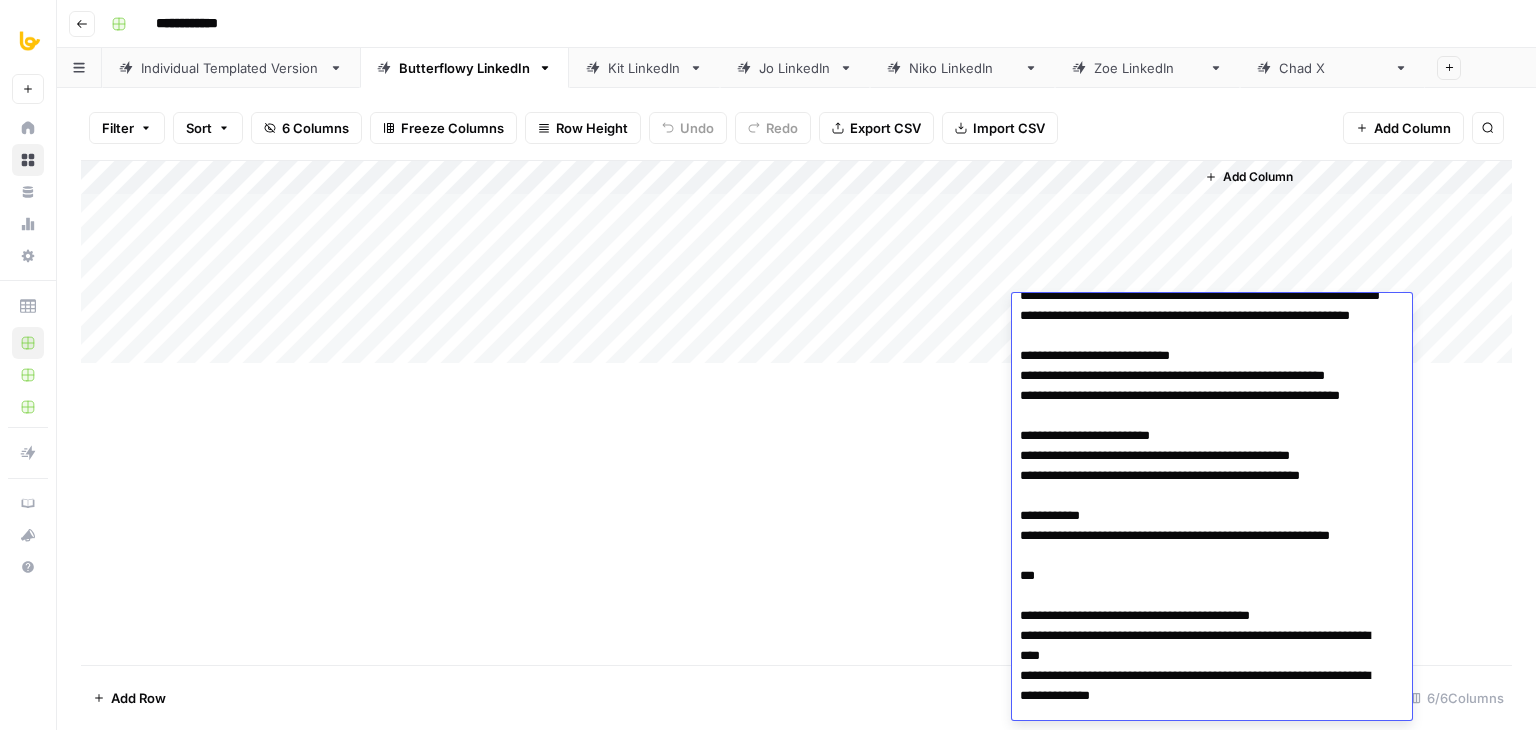 scroll, scrollTop: 992, scrollLeft: 0, axis: vertical 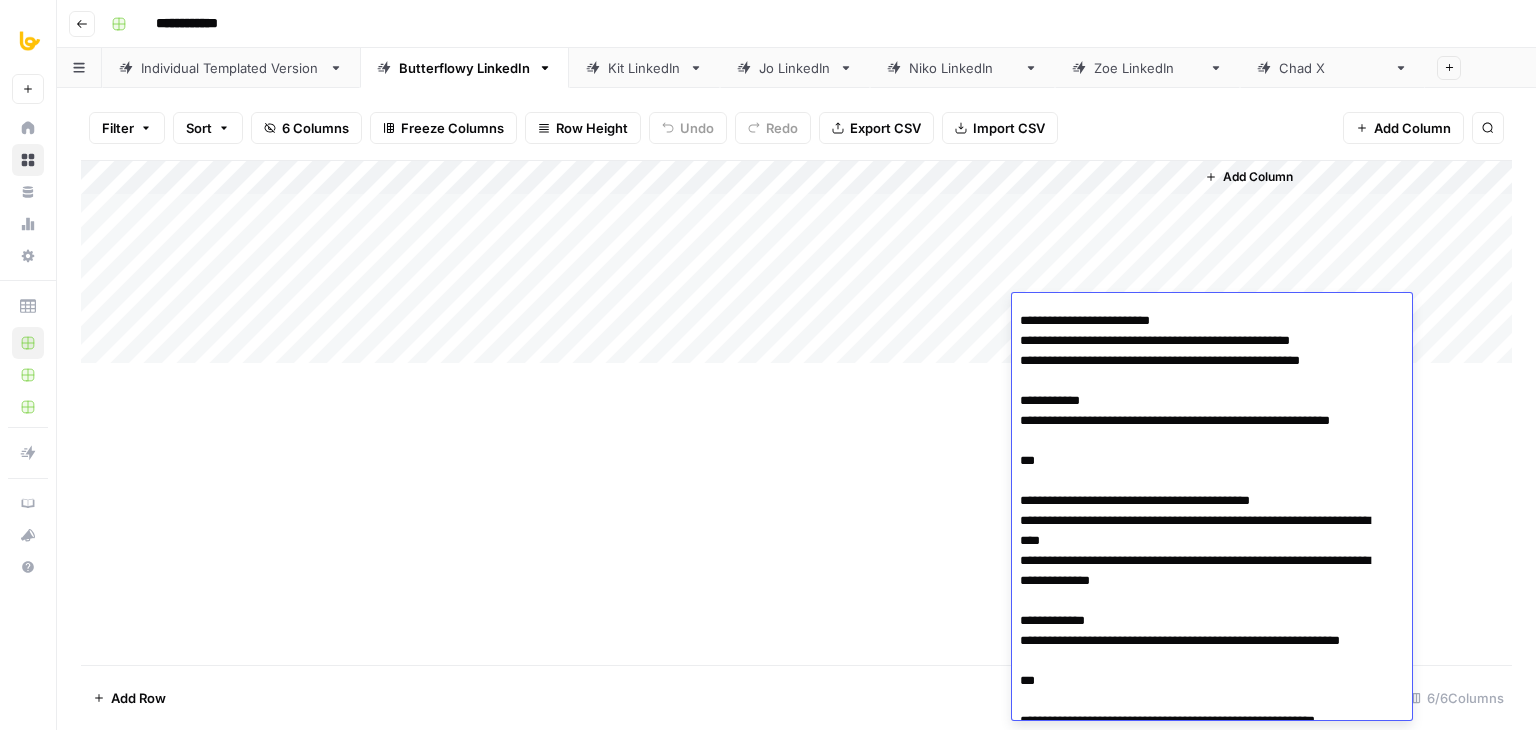 drag, startPoint x: 1288, startPoint y: 405, endPoint x: 1276, endPoint y: 497, distance: 92.779305 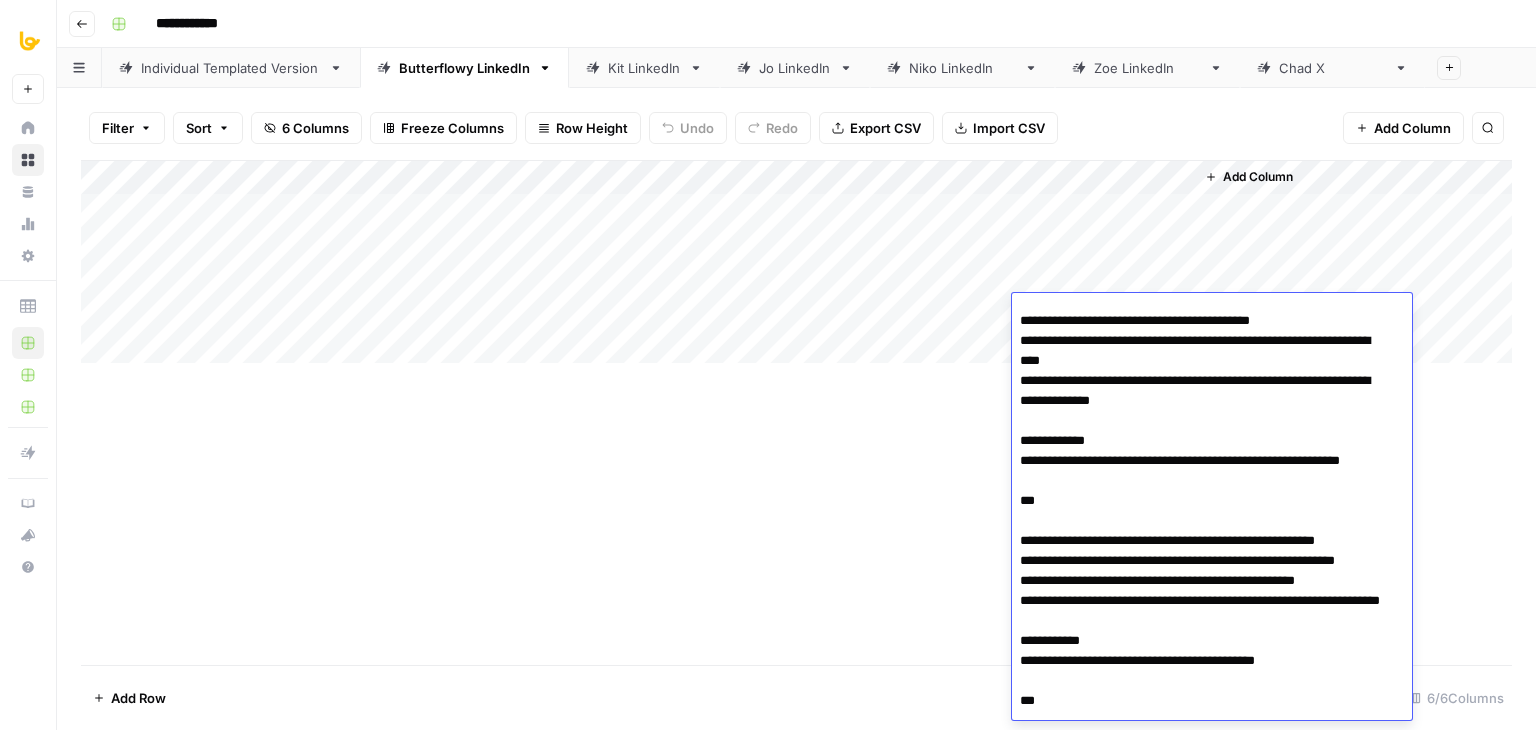 drag, startPoint x: 1262, startPoint y: 416, endPoint x: 1257, endPoint y: 511, distance: 95.131485 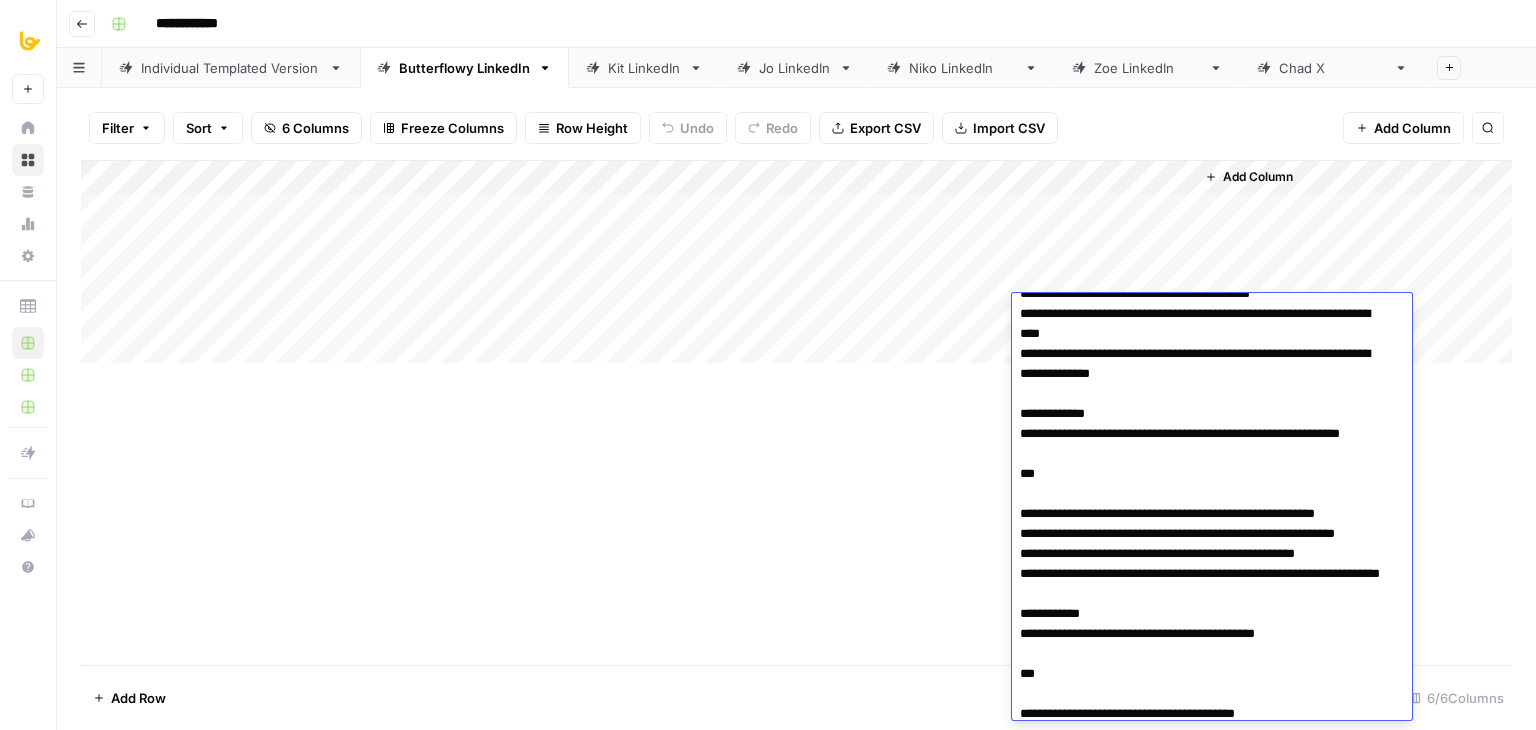 click at bounding box center (1204, 264) 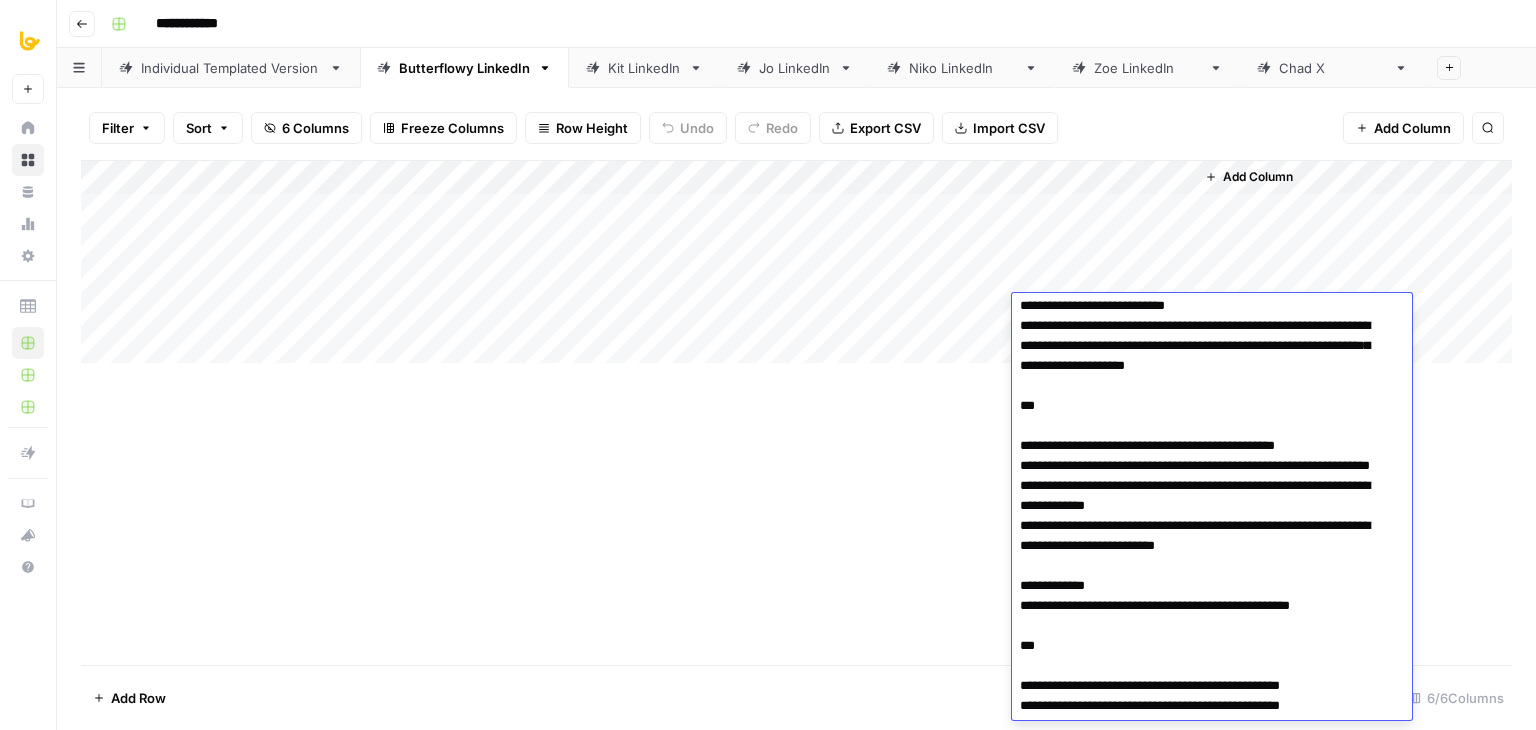 scroll, scrollTop: 0, scrollLeft: 0, axis: both 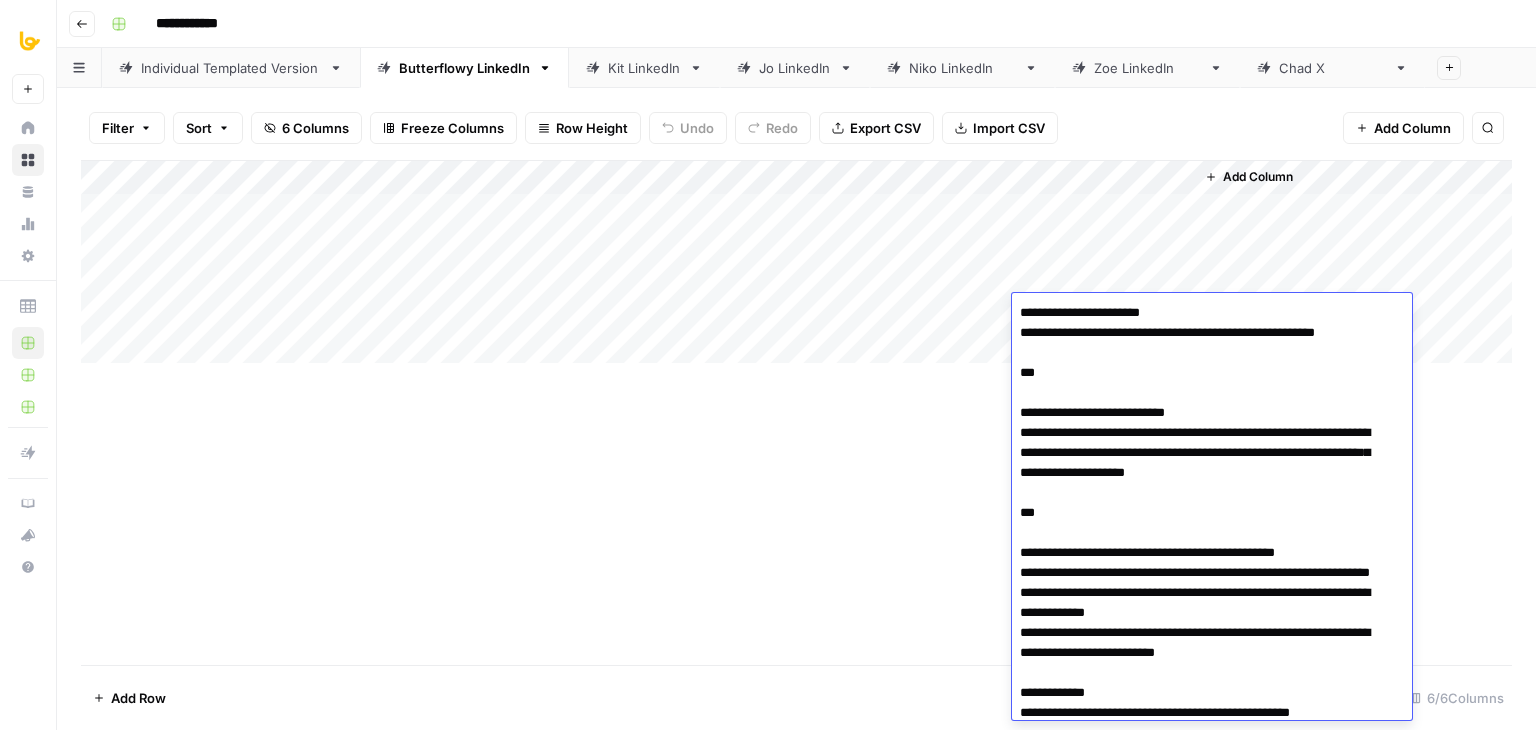 drag, startPoint x: 1196, startPoint y: 525, endPoint x: 1208, endPoint y: 301, distance: 224.3212 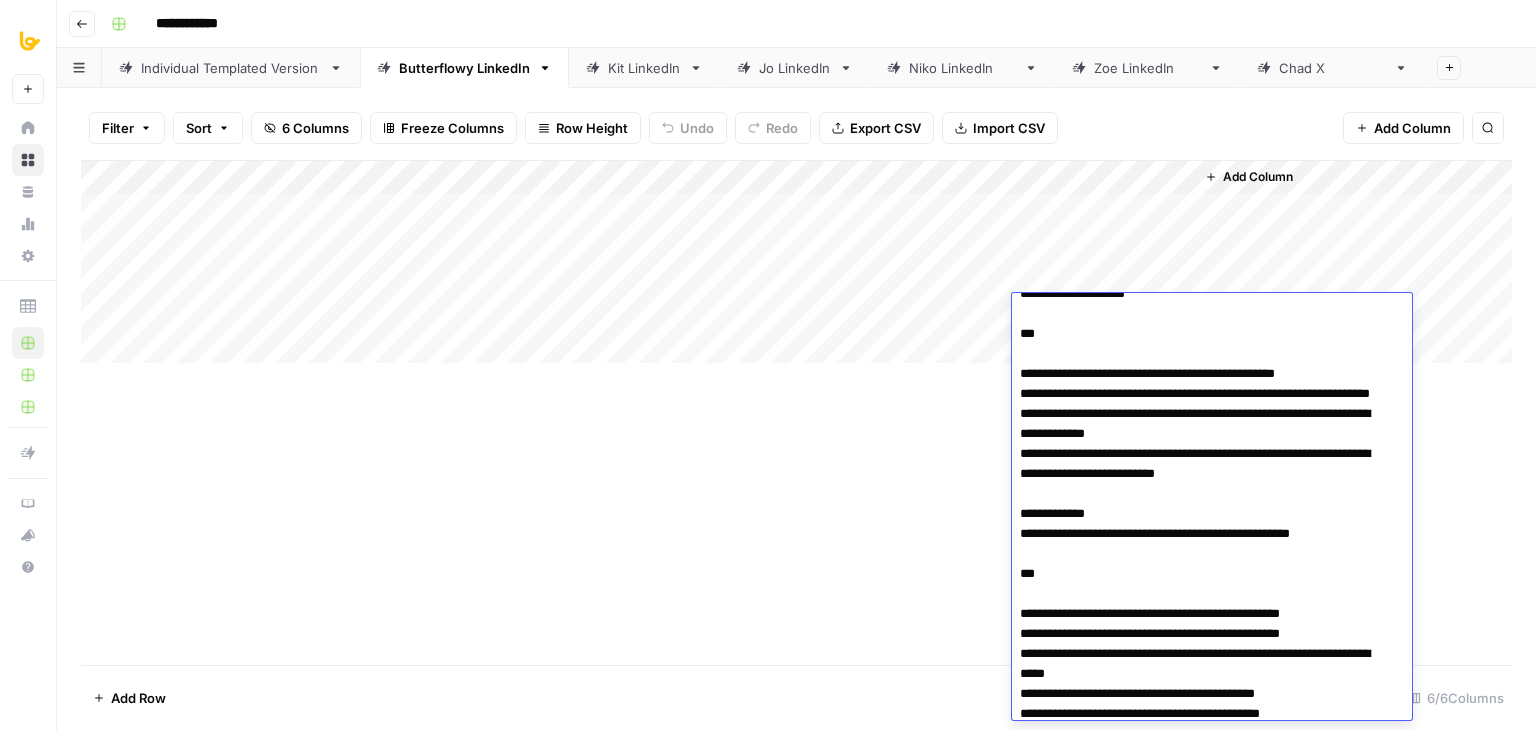 drag, startPoint x: 1300, startPoint y: 384, endPoint x: 1269, endPoint y: 518, distance: 137.53908 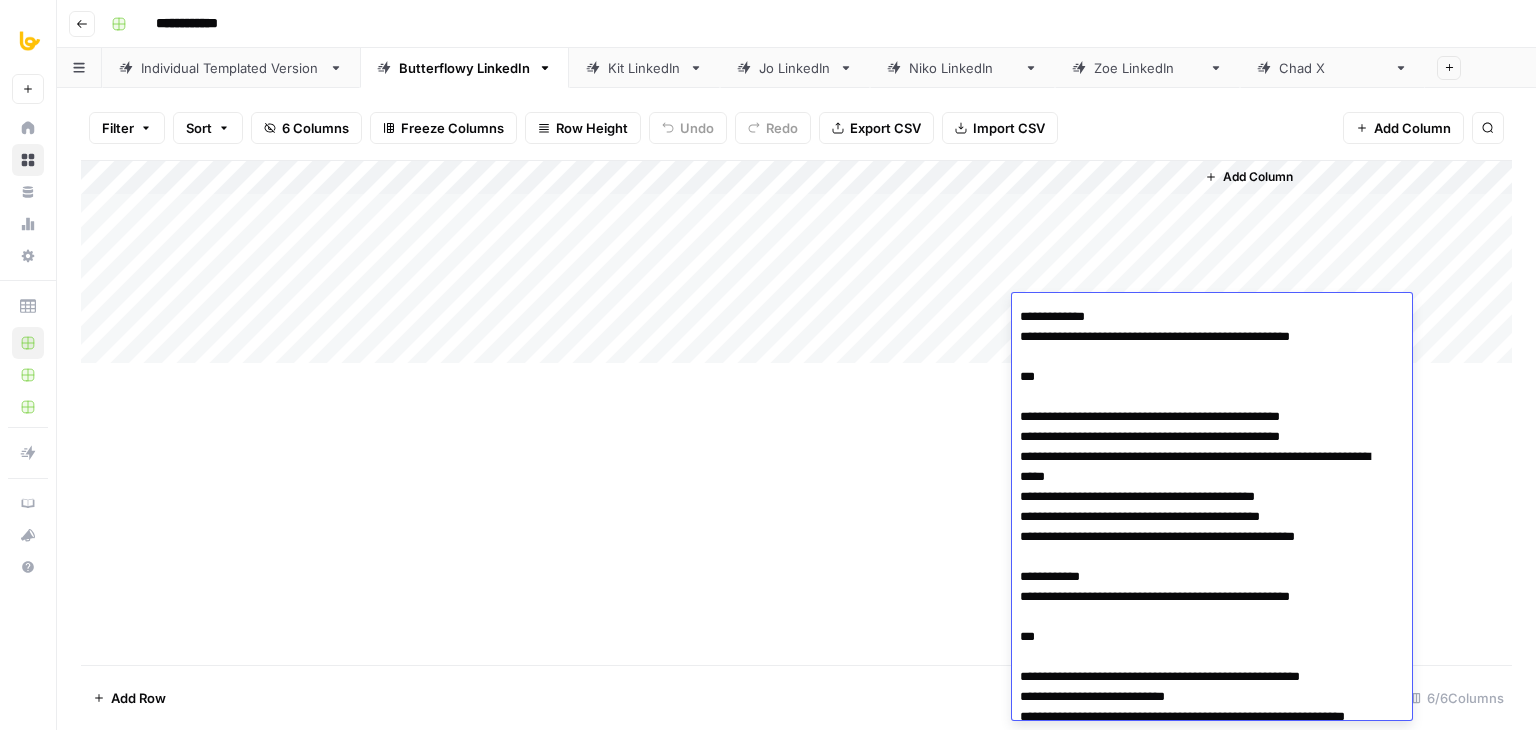 drag, startPoint x: 1257, startPoint y: 542, endPoint x: 1244, endPoint y: 598, distance: 57.48913 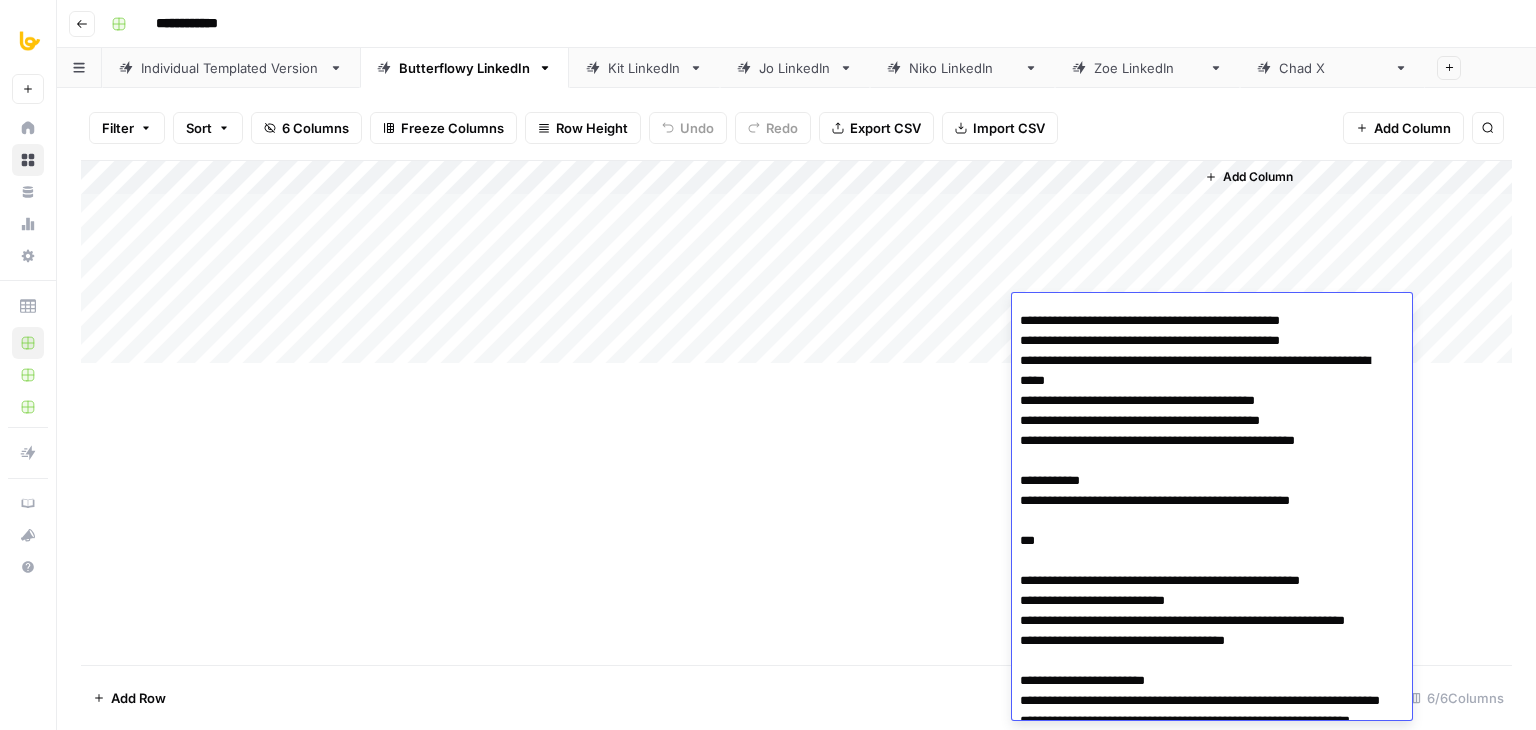 drag, startPoint x: 1260, startPoint y: 489, endPoint x: 1249, endPoint y: 542, distance: 54.129475 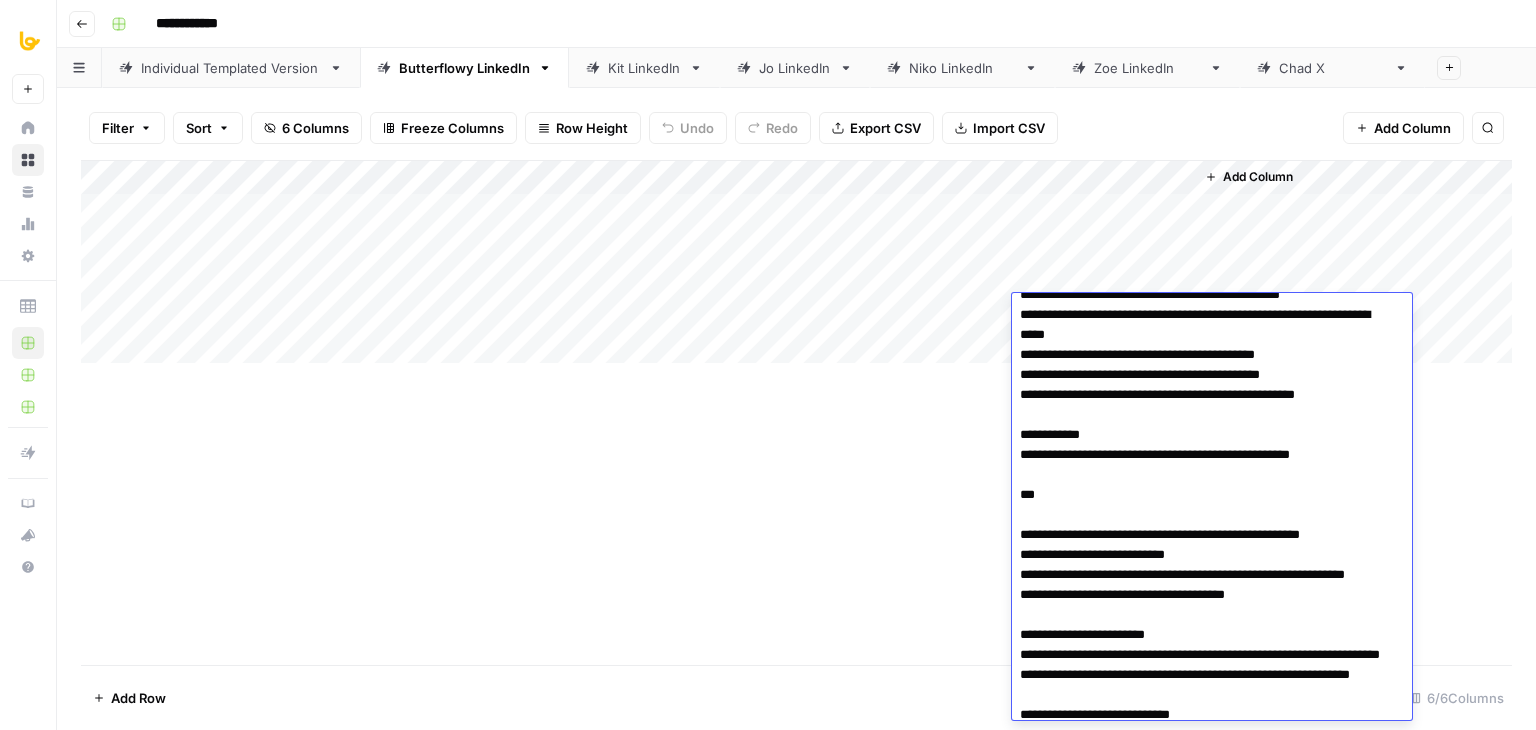 drag, startPoint x: 1019, startPoint y: 489, endPoint x: 1277, endPoint y: 486, distance: 258.01746 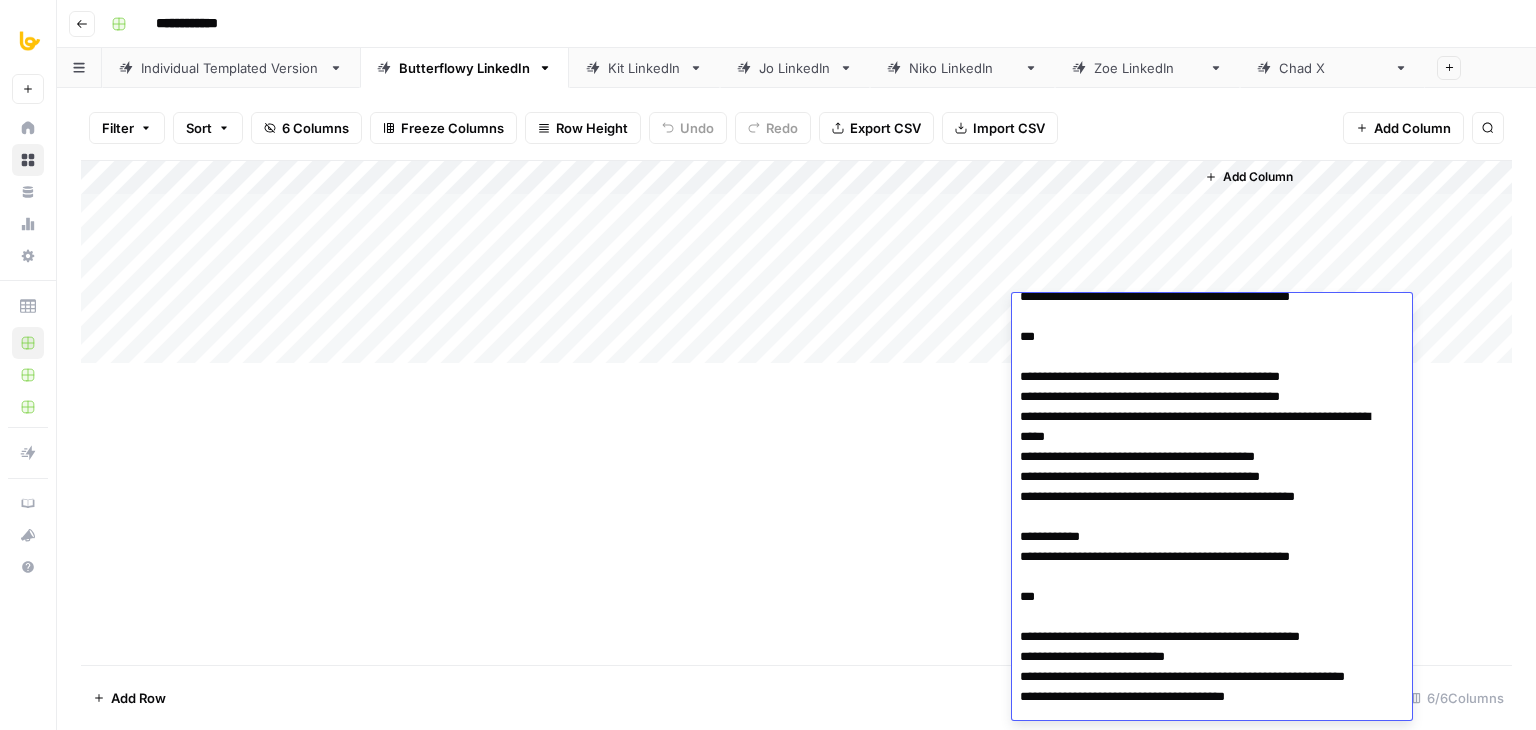 scroll, scrollTop: 420, scrollLeft: 0, axis: vertical 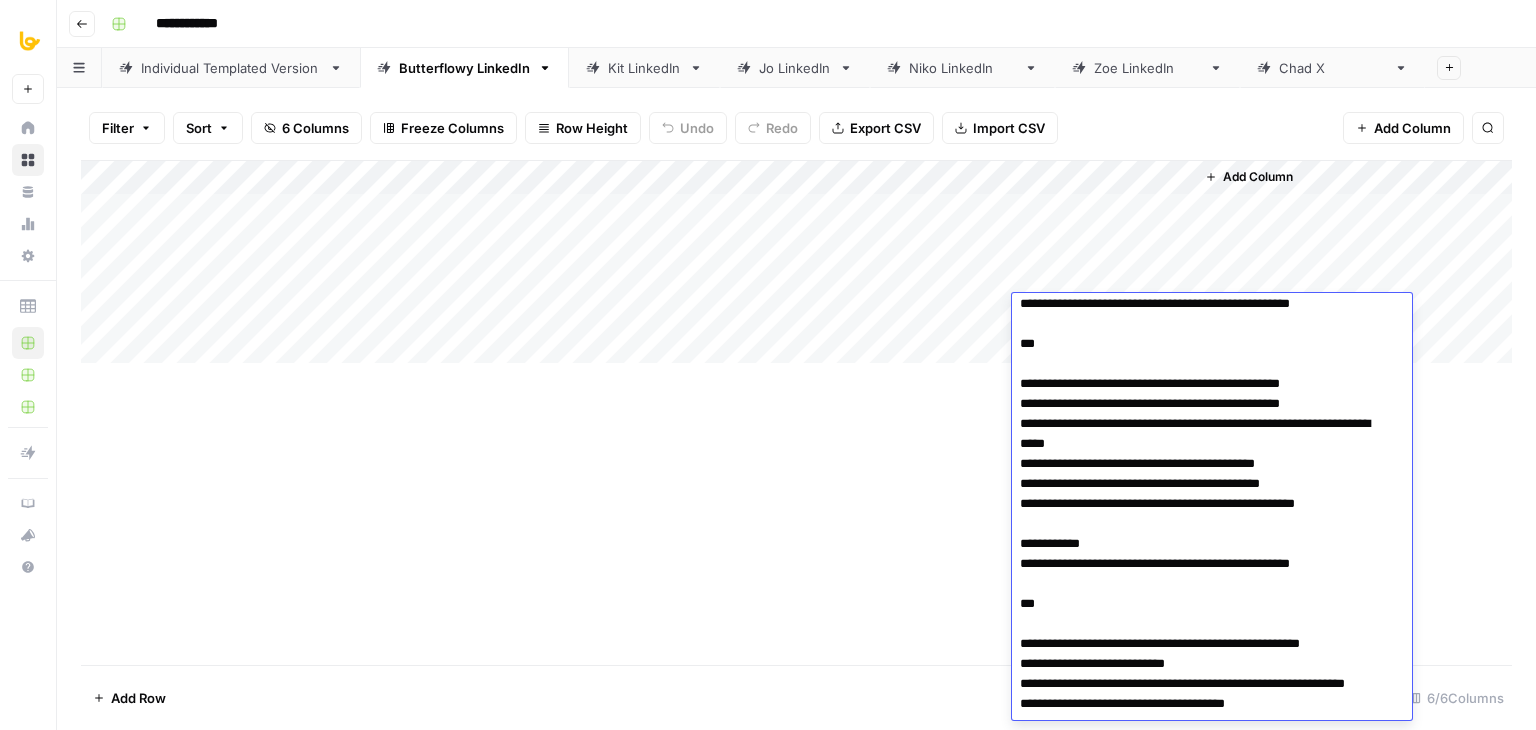 drag, startPoint x: 1047, startPoint y: 444, endPoint x: 1318, endPoint y: 444, distance: 271 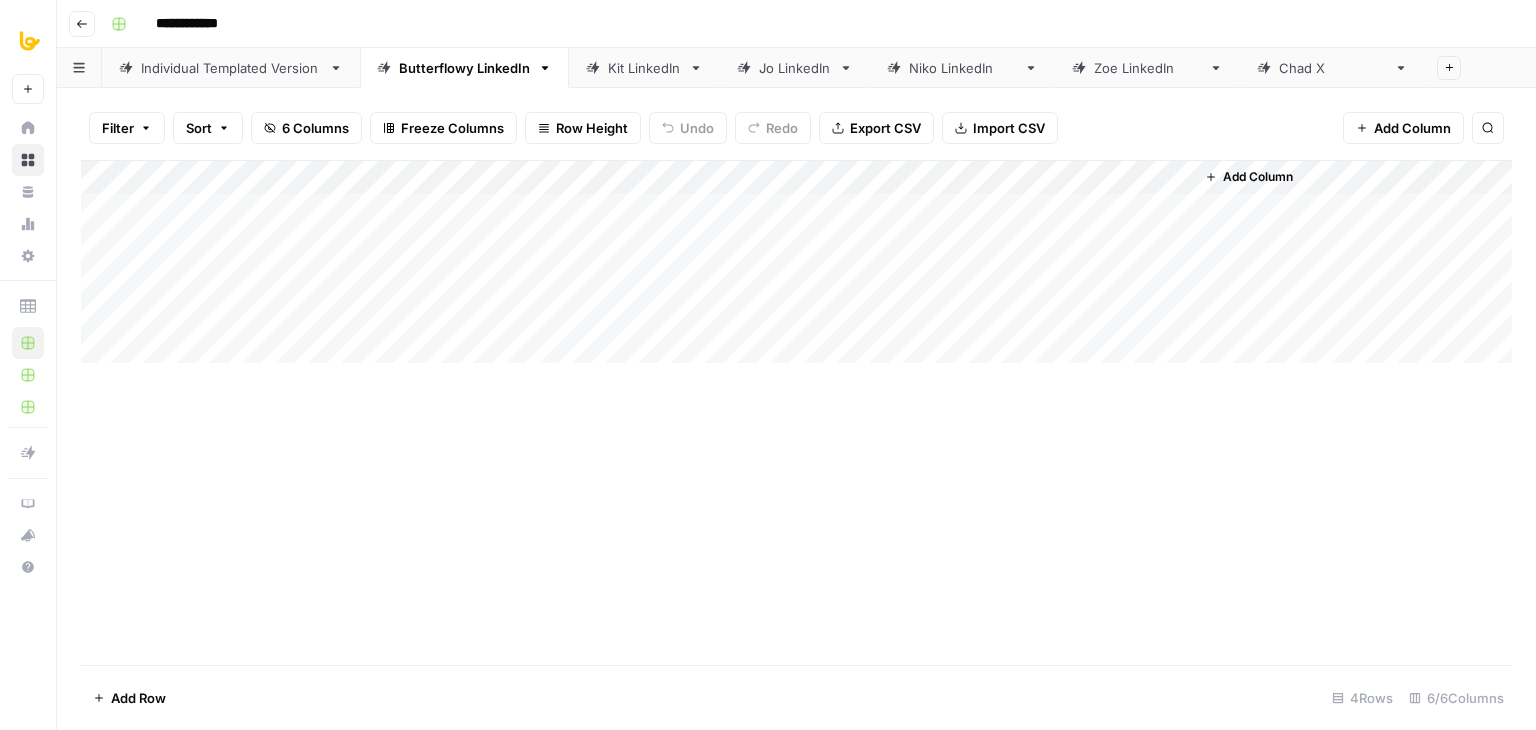 click on "Add Column" at bounding box center [796, 412] 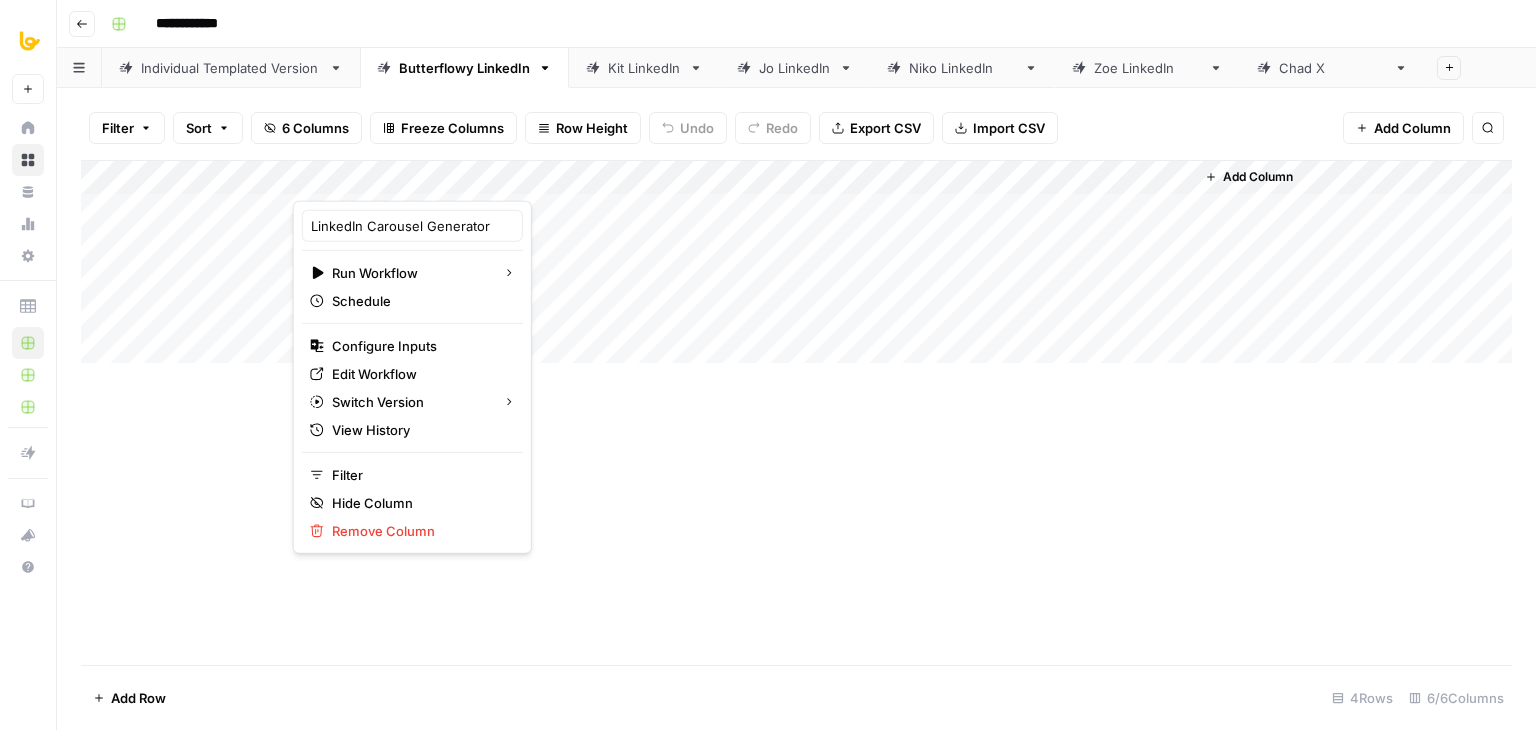 click on "Add Column" at bounding box center (796, 412) 